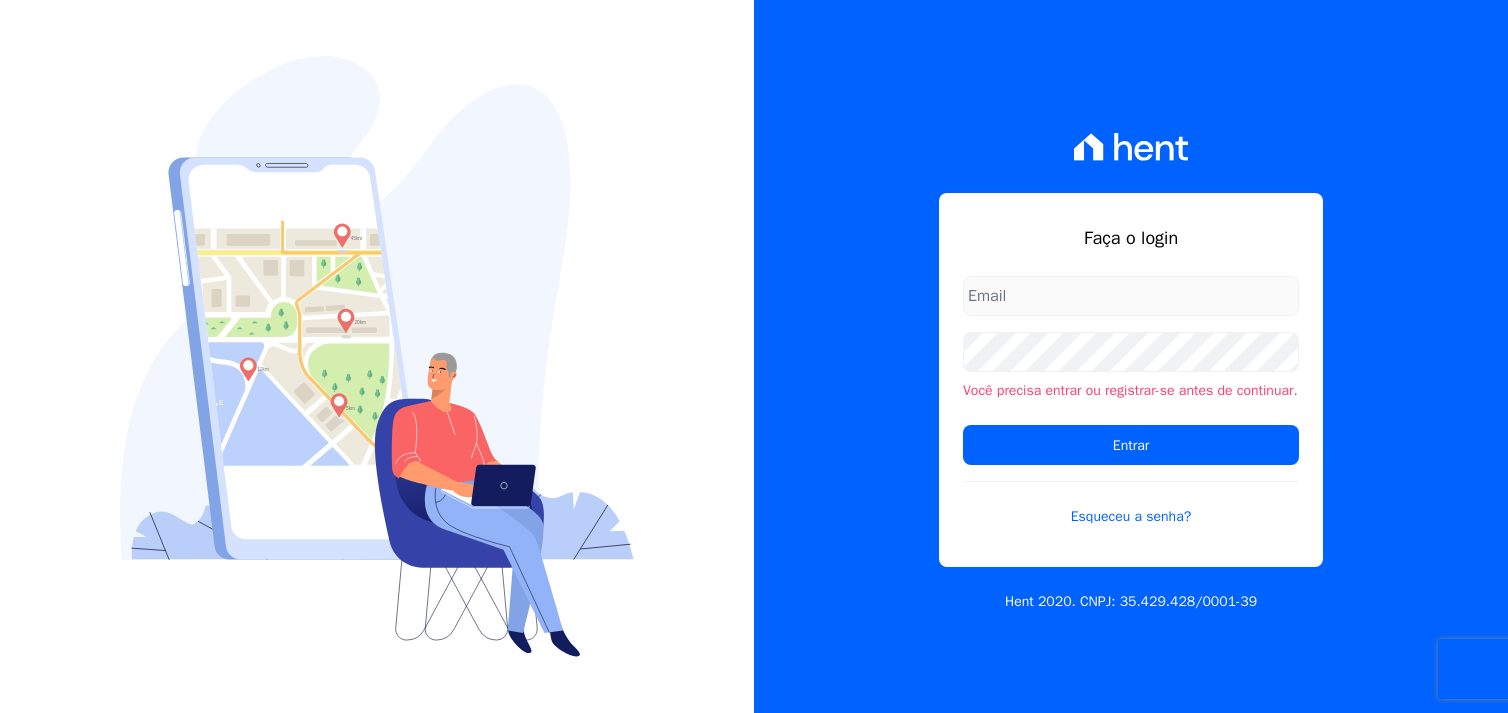 scroll, scrollTop: 0, scrollLeft: 0, axis: both 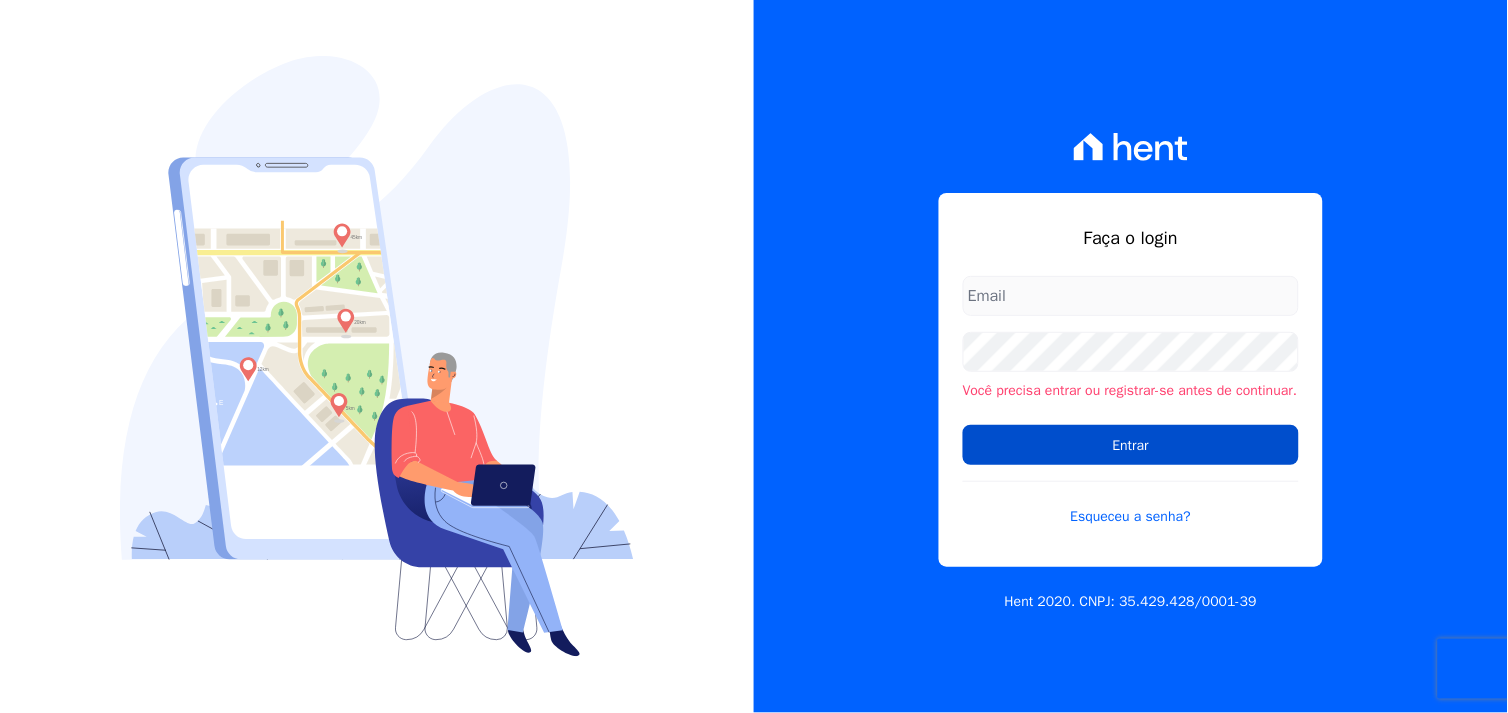 type on "marcos.real@realmarka.com.br" 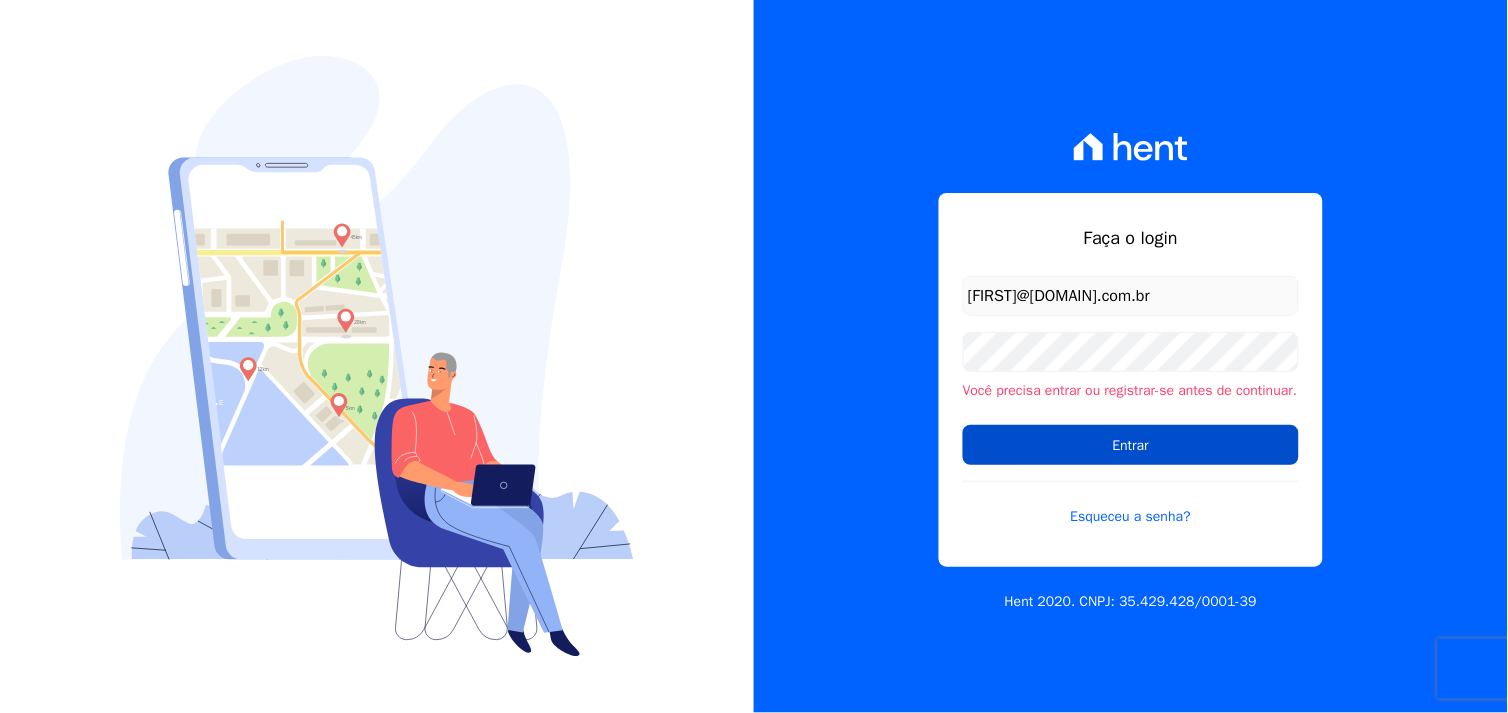 click on "Entrar" at bounding box center [1131, 445] 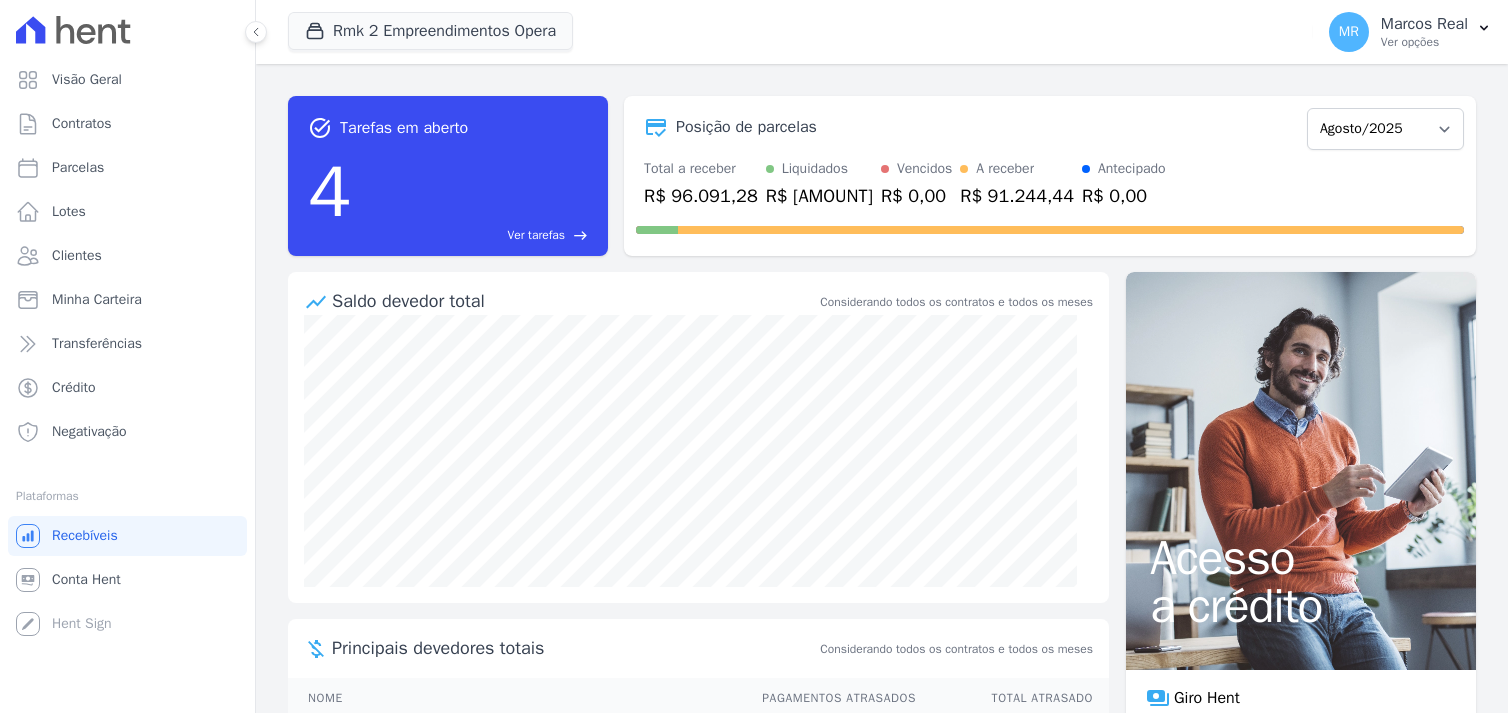 scroll, scrollTop: 0, scrollLeft: 0, axis: both 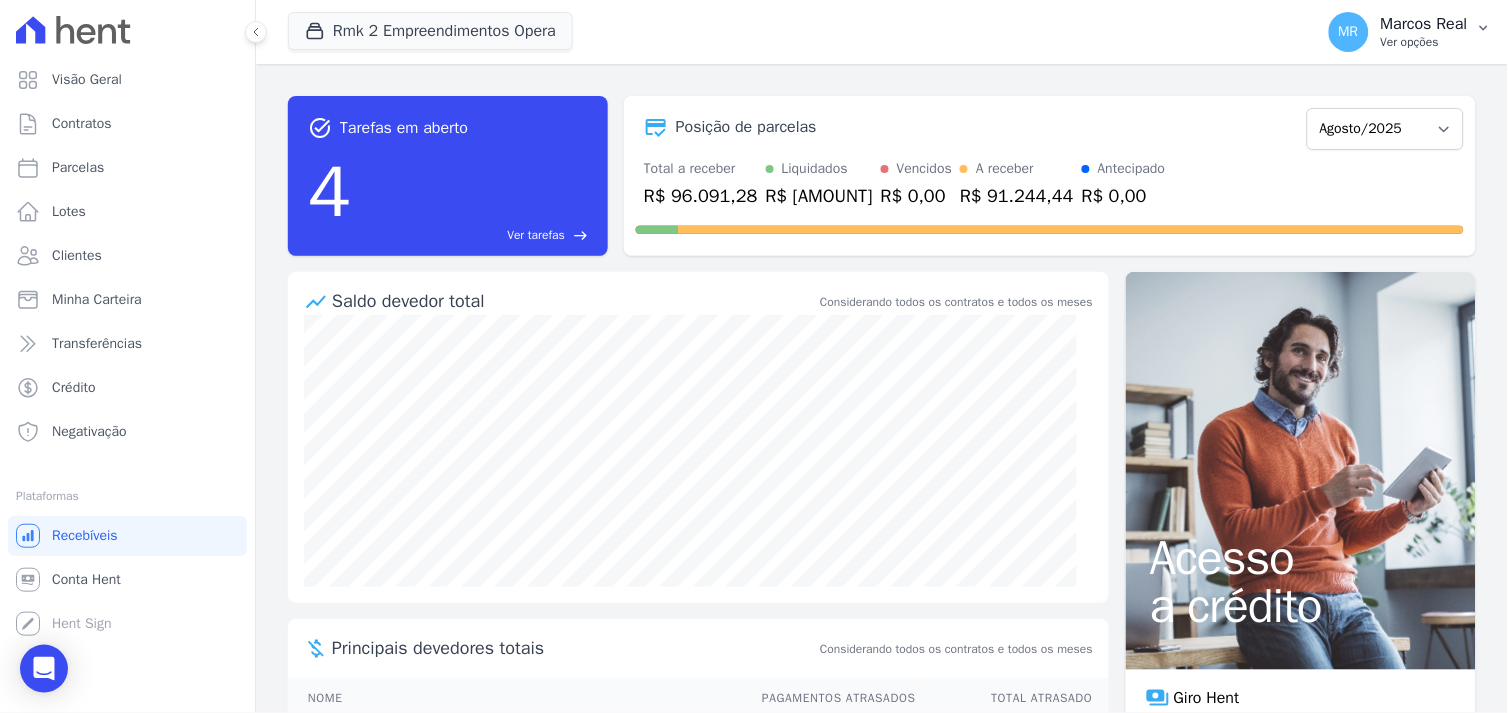 click on "Marcos Real" at bounding box center [1424, 24] 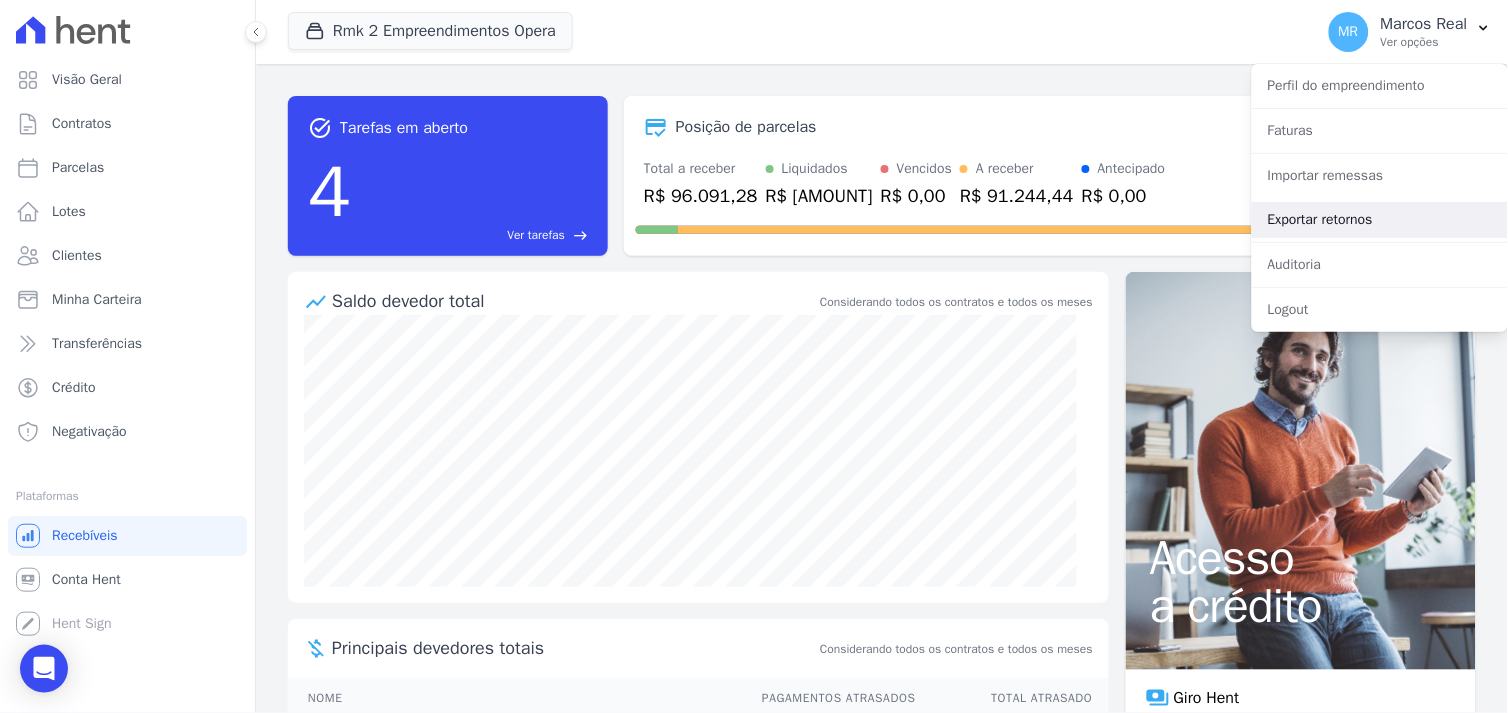 click on "Exportar retornos" at bounding box center [1380, 220] 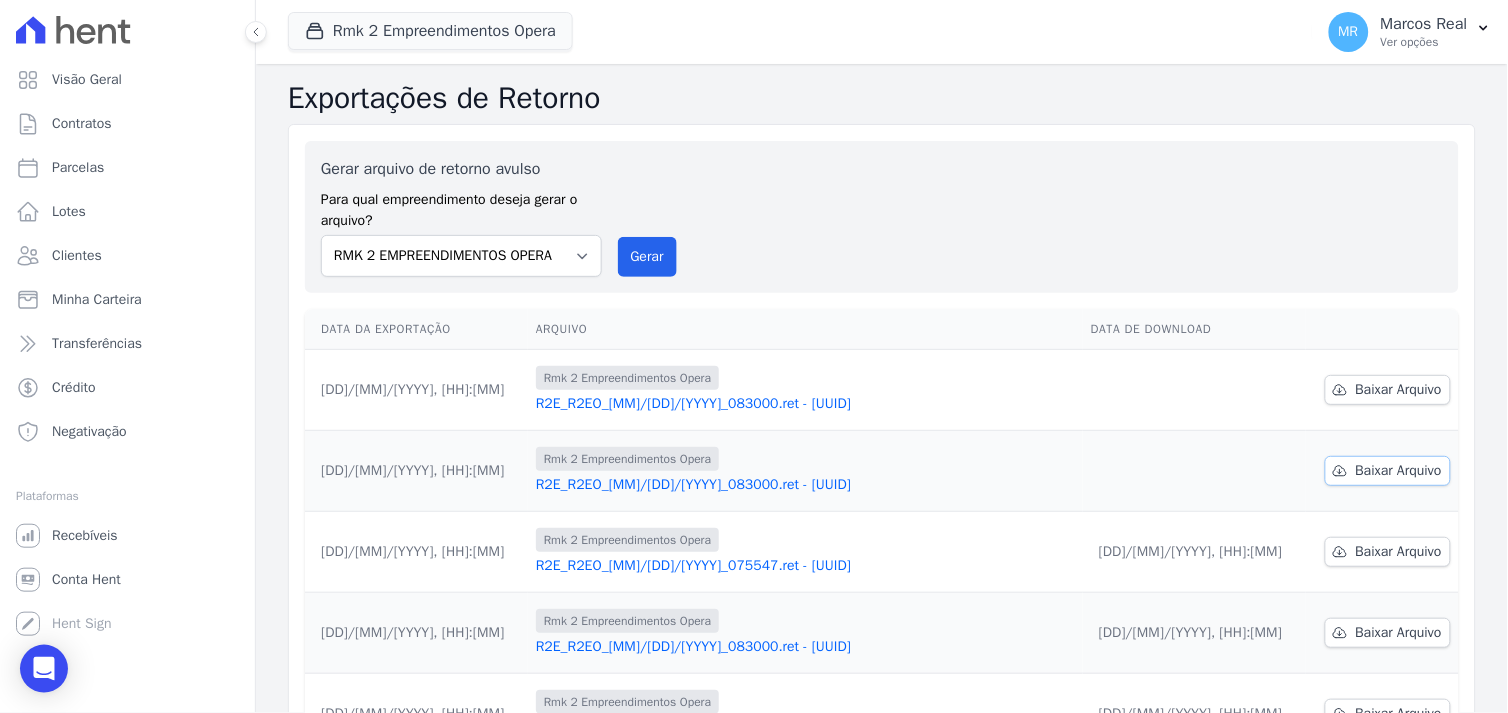 click on "Baixar Arquivo" at bounding box center [1399, 471] 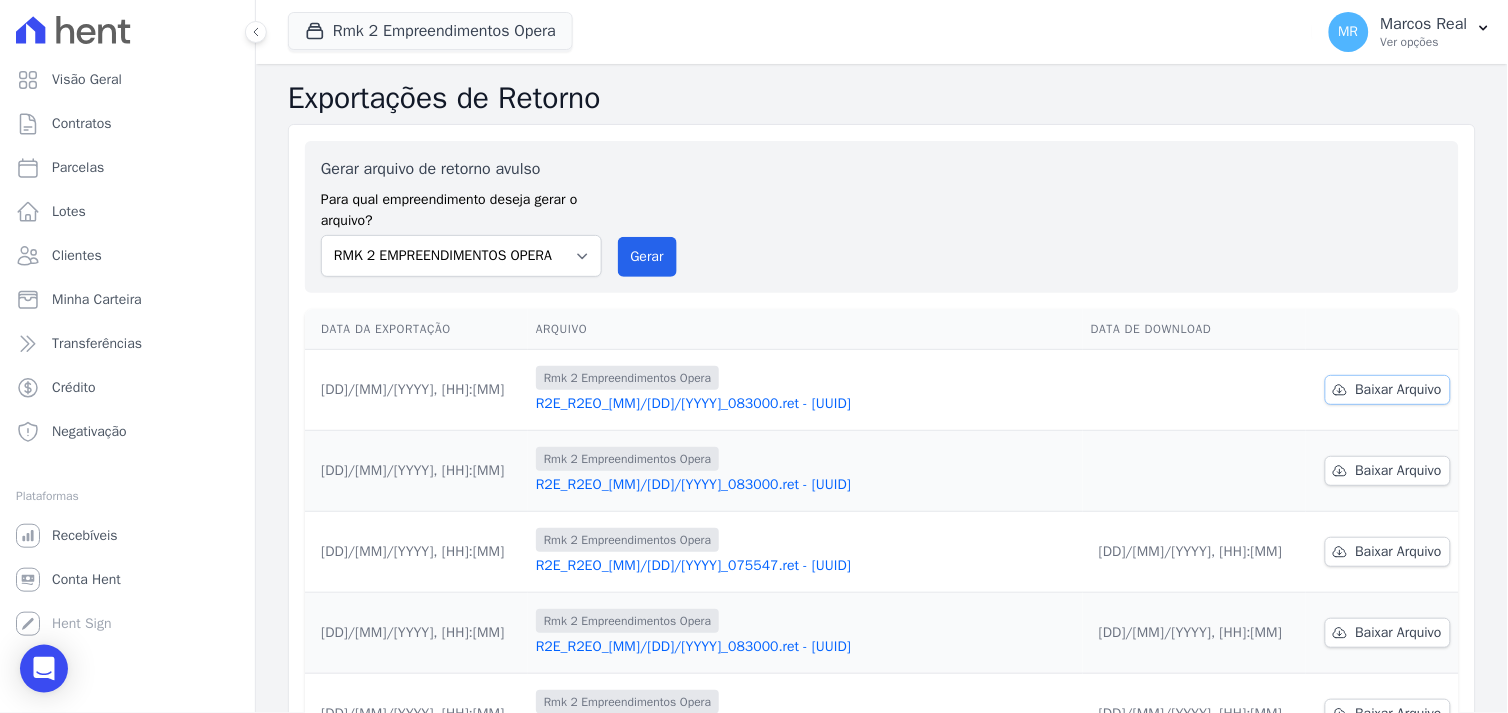 click on "Baixar Arquivo" at bounding box center (1399, 390) 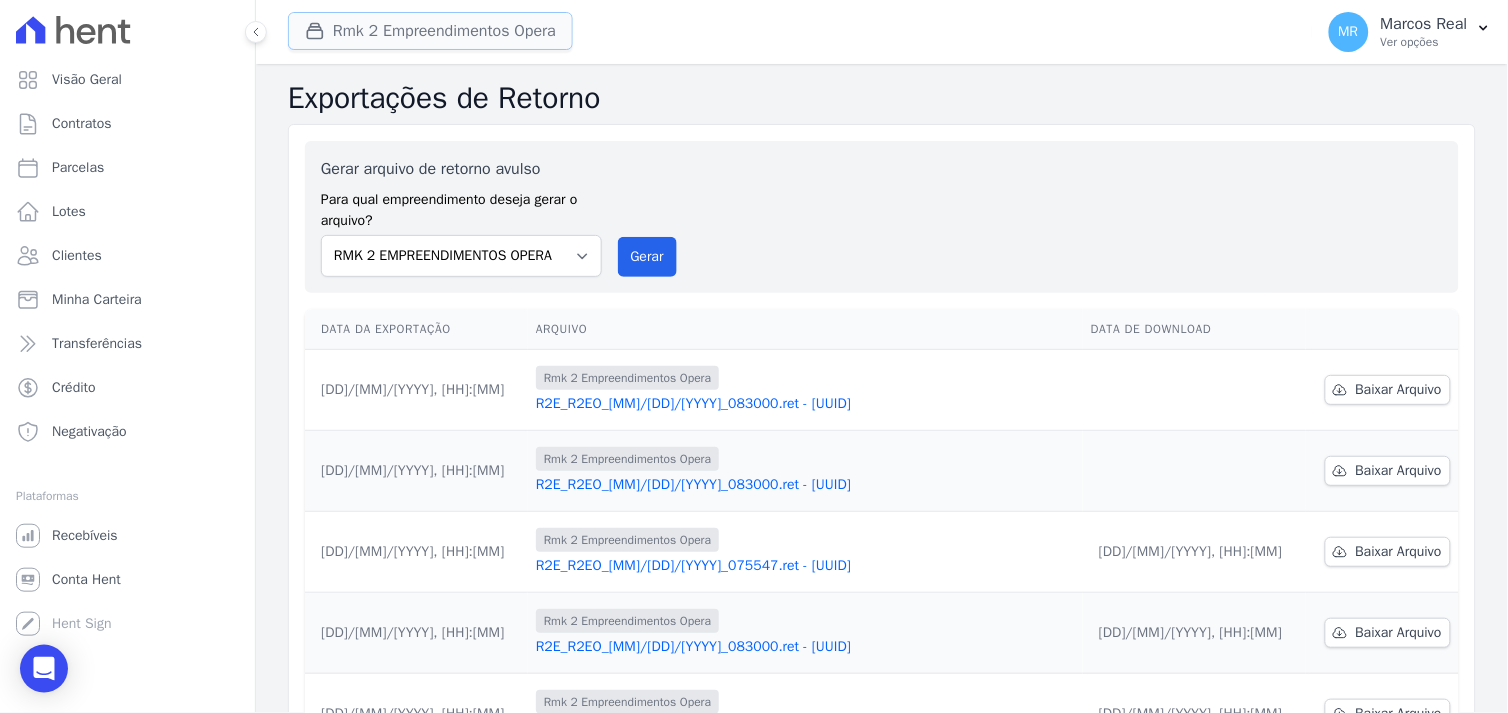 click on "Rmk 2 Empreendimentos Opera" at bounding box center (430, 31) 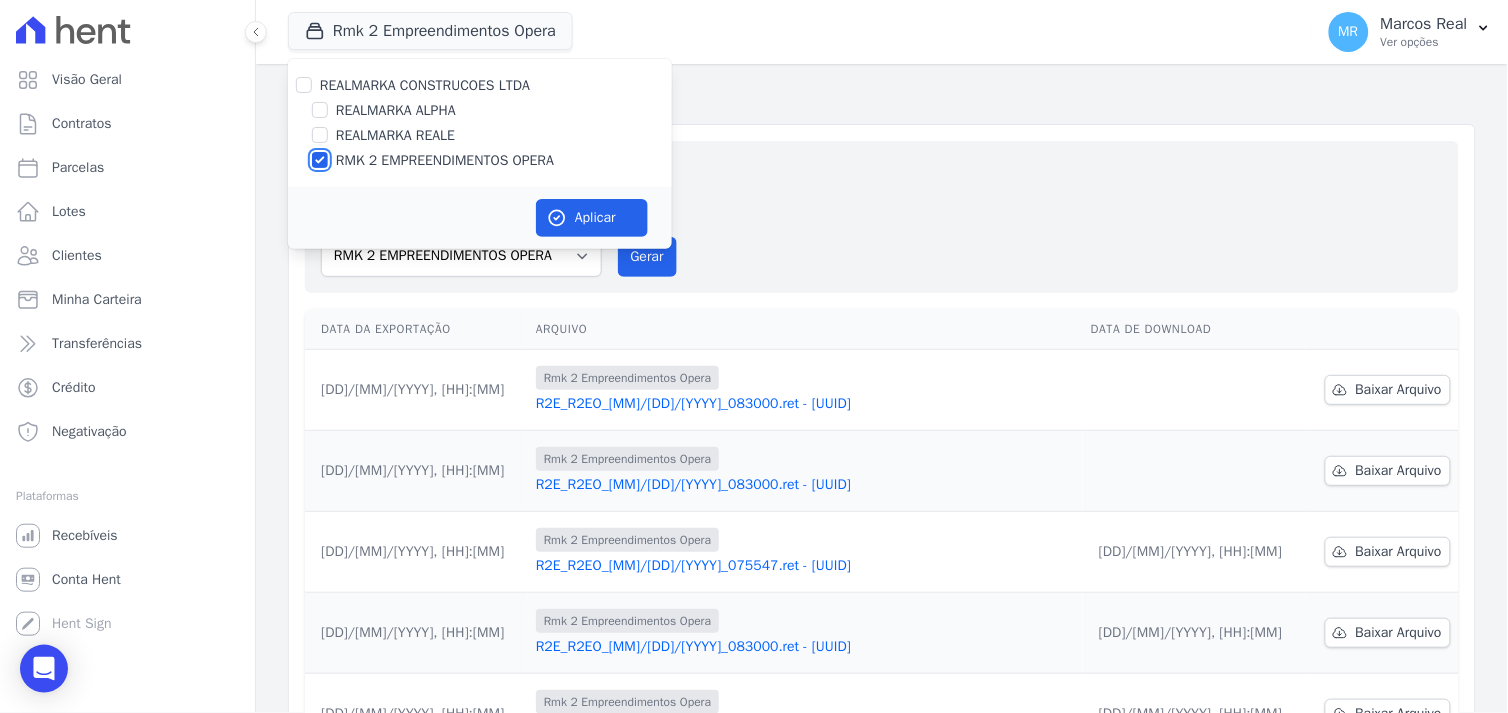 drag, startPoint x: 323, startPoint y: 157, endPoint x: 321, endPoint y: 142, distance: 15.132746 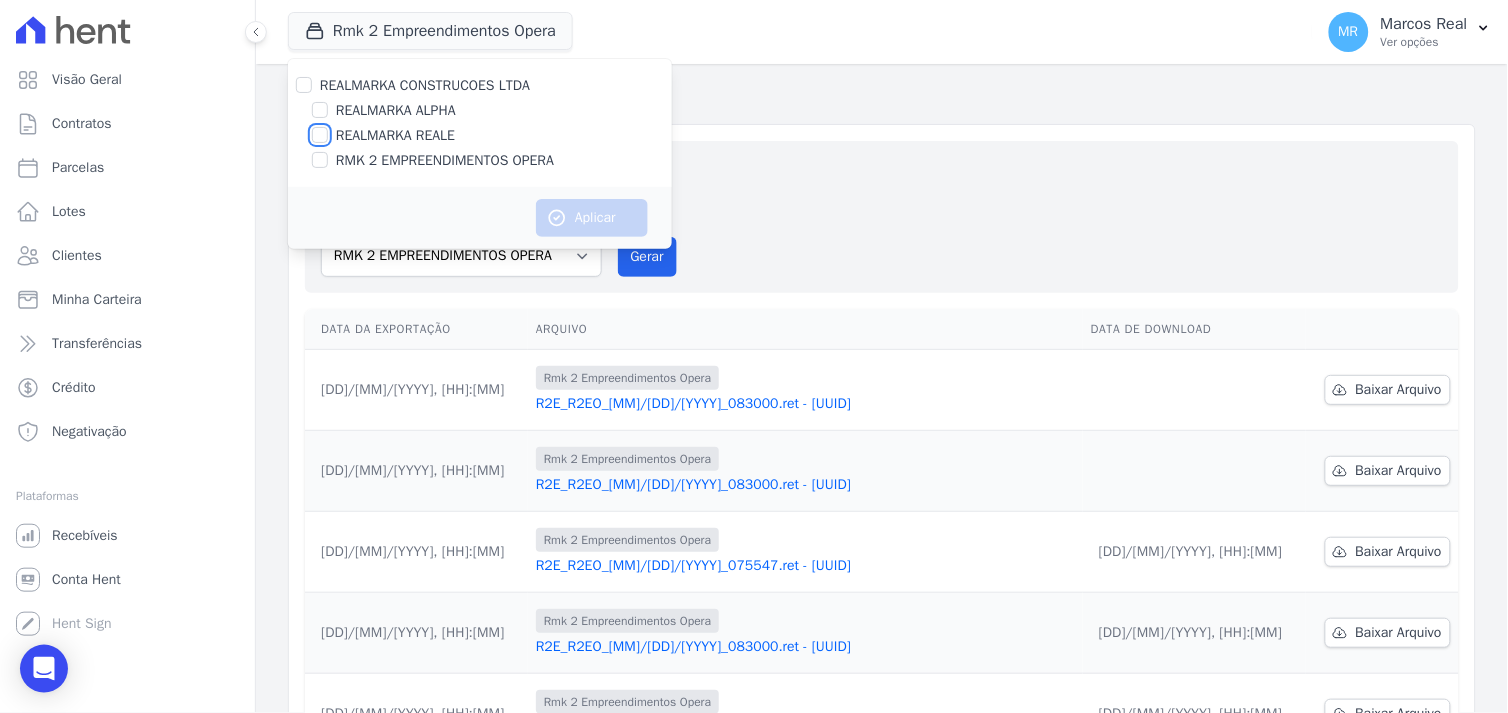 click on "REALMARKA REALE" at bounding box center [320, 135] 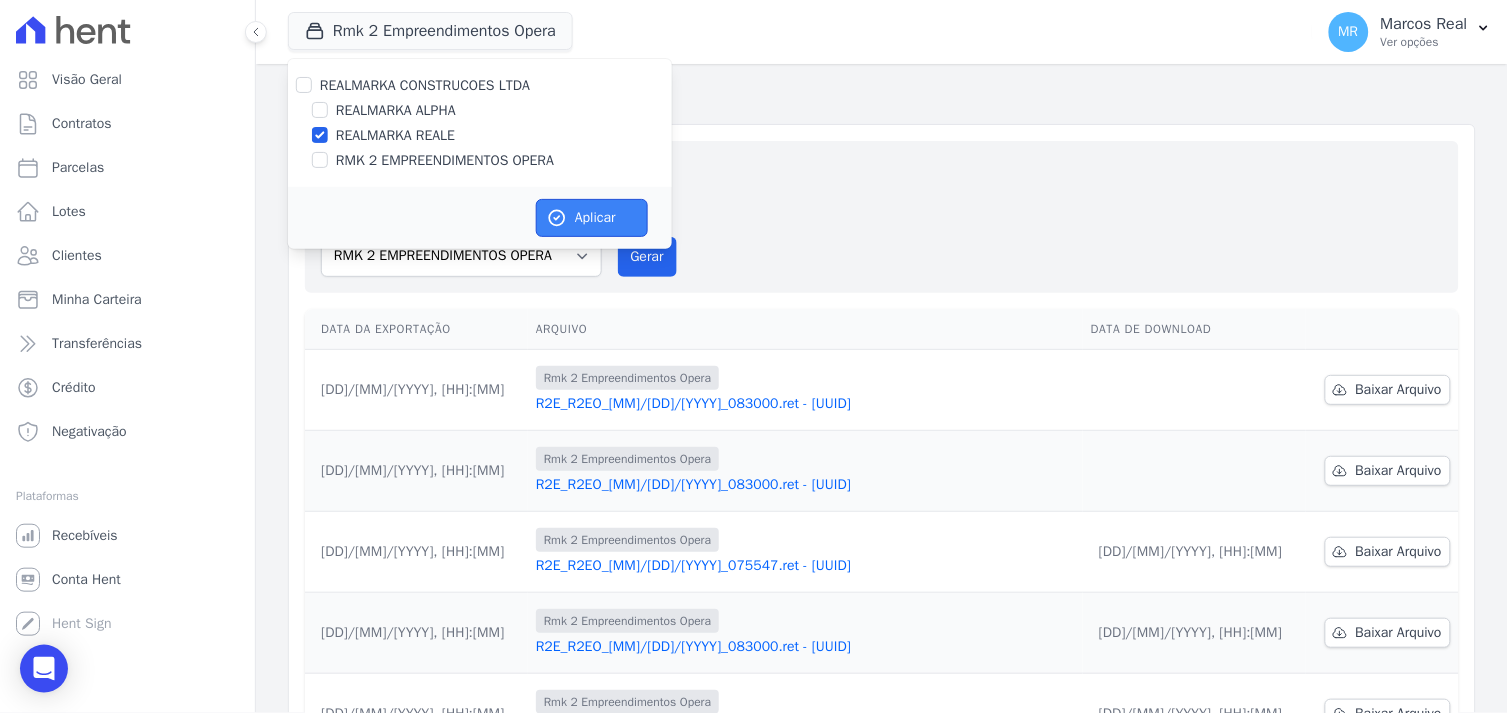 click on "Aplicar" at bounding box center (592, 218) 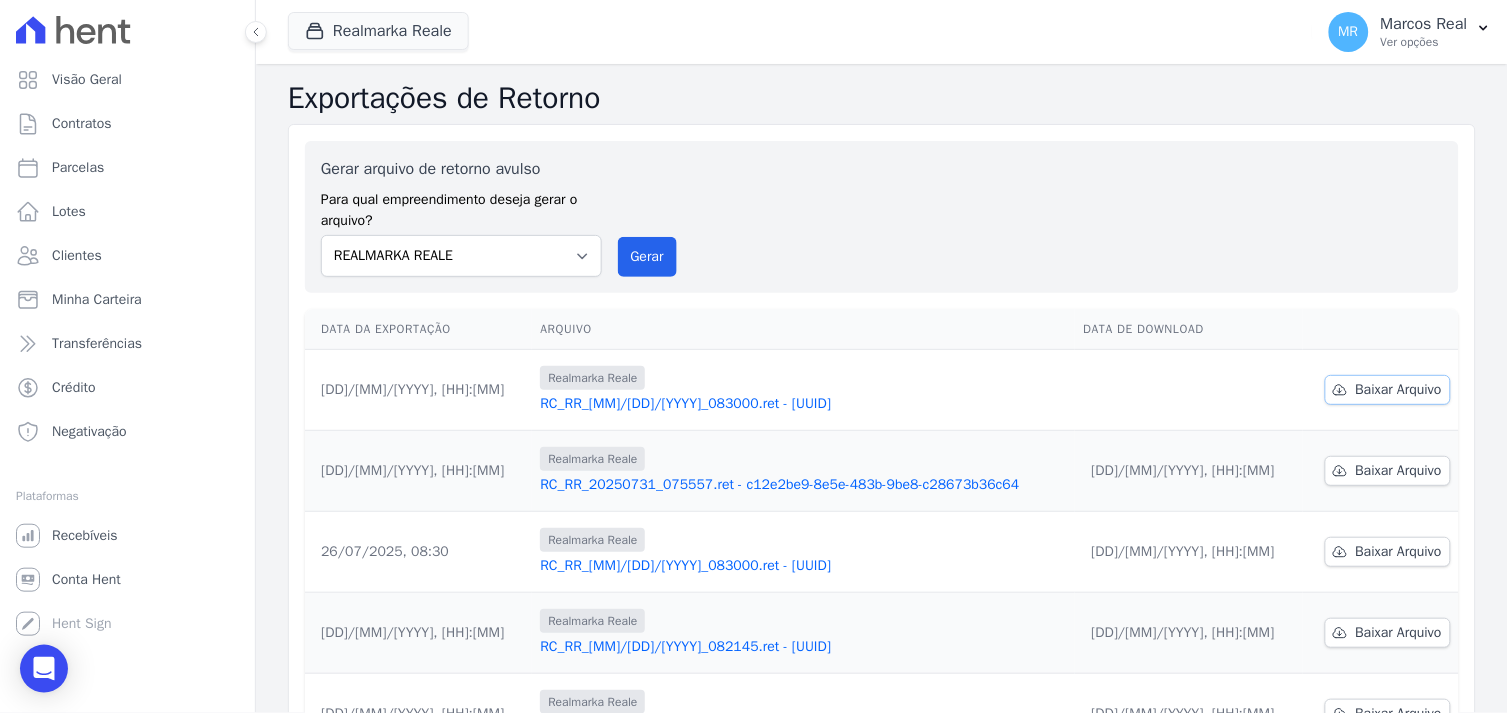 click on "Baixar Arquivo" at bounding box center [1399, 390] 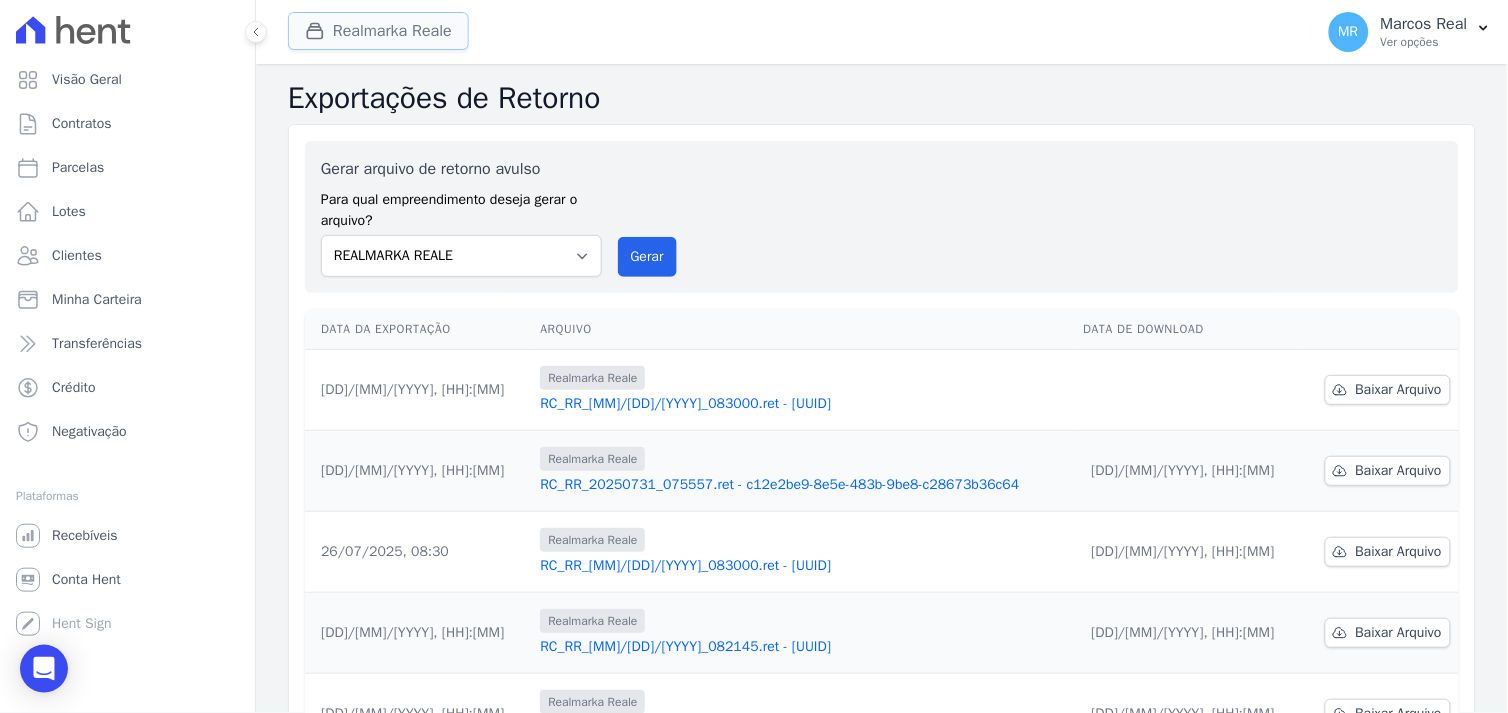 click on "Realmarka Reale" at bounding box center [378, 31] 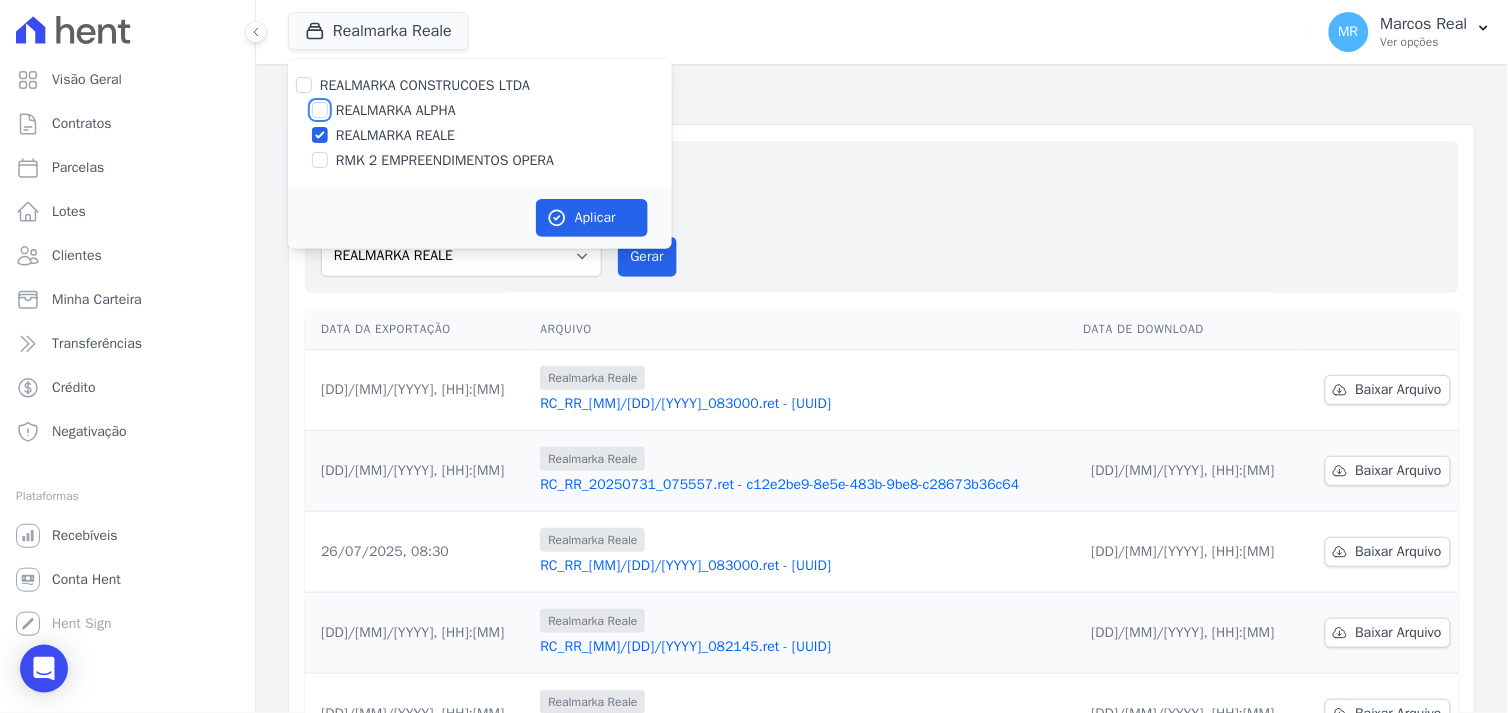 click on "REALMARKA ALPHA" at bounding box center [320, 110] 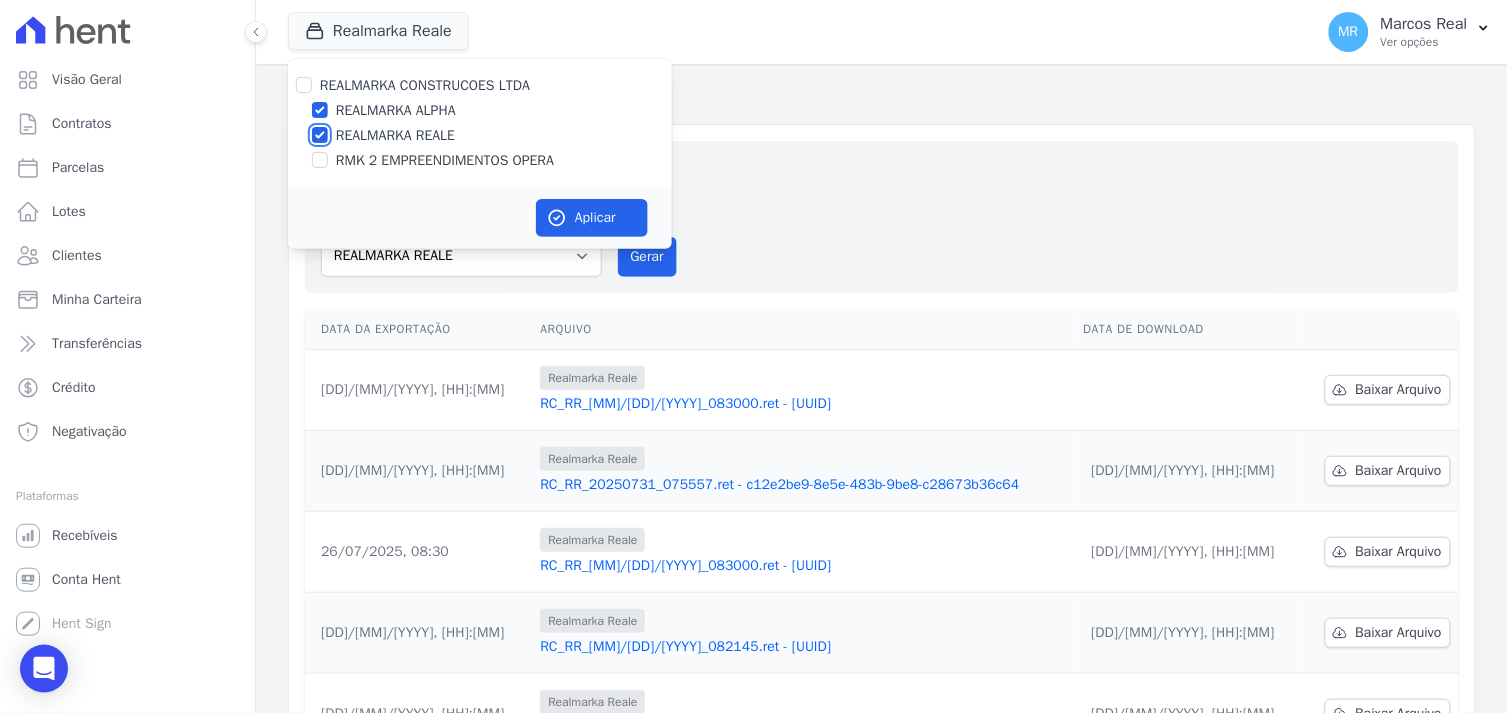 click on "REALMARKA REALE" at bounding box center (320, 135) 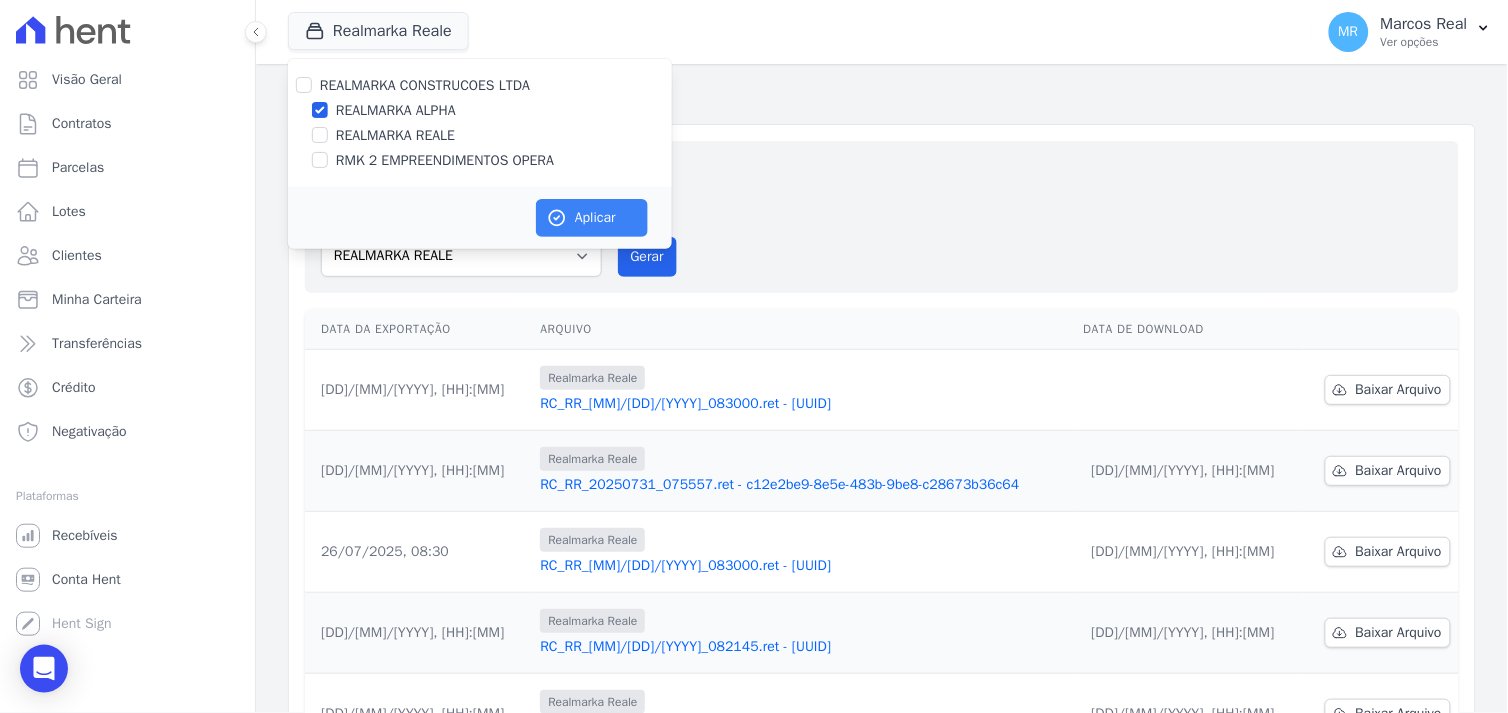 drag, startPoint x: 584, startPoint y: 190, endPoint x: 585, endPoint y: 201, distance: 11.045361 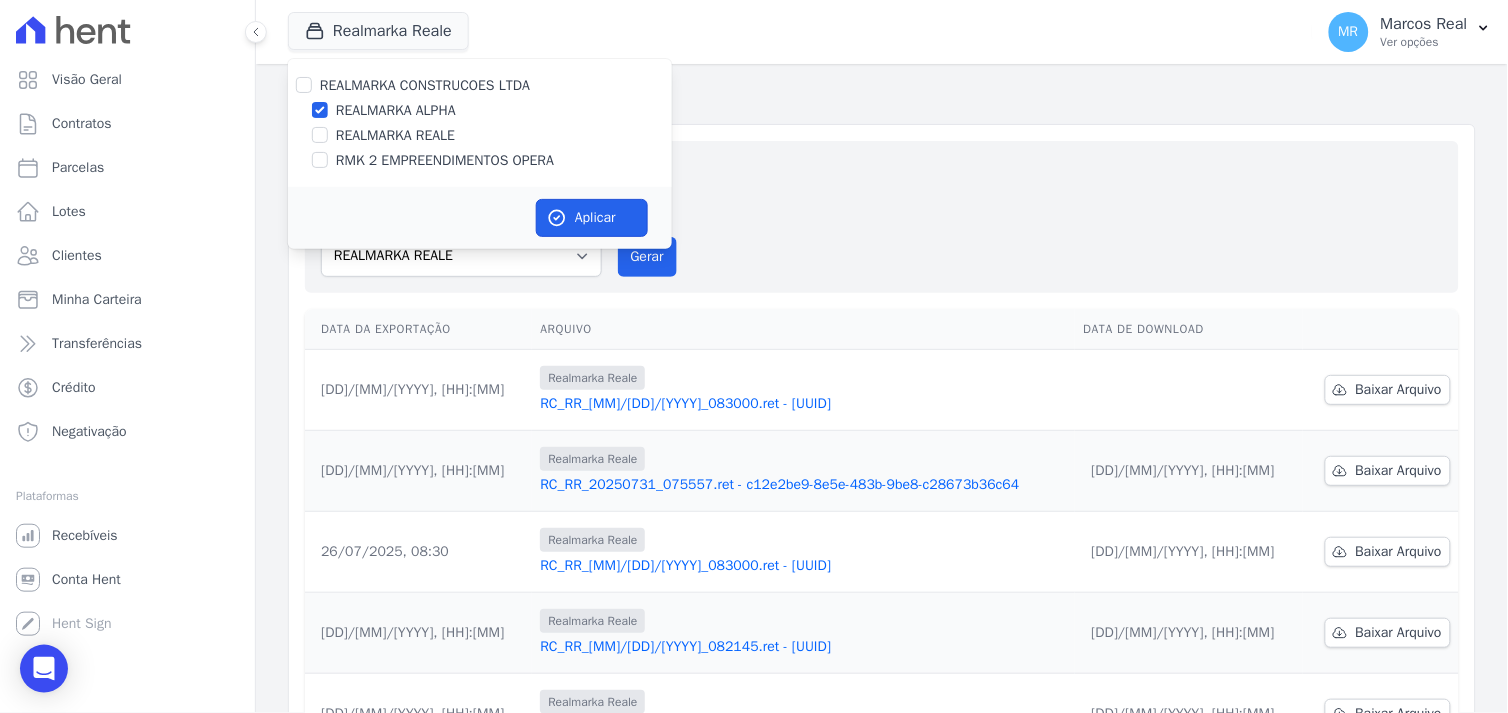 drag, startPoint x: 585, startPoint y: 214, endPoint x: 595, endPoint y: 238, distance: 26 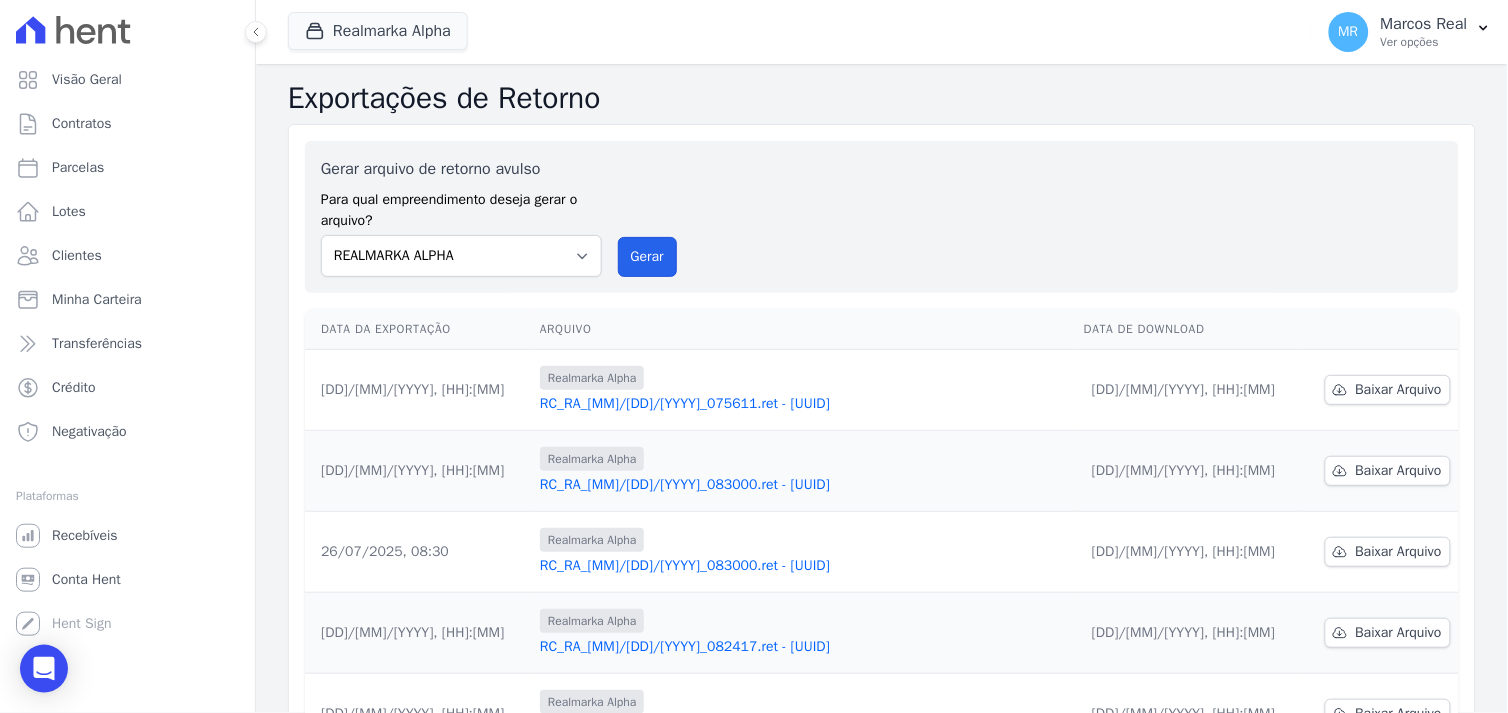 drag, startPoint x: 641, startPoint y: 258, endPoint x: 701, endPoint y: 332, distance: 95.26804 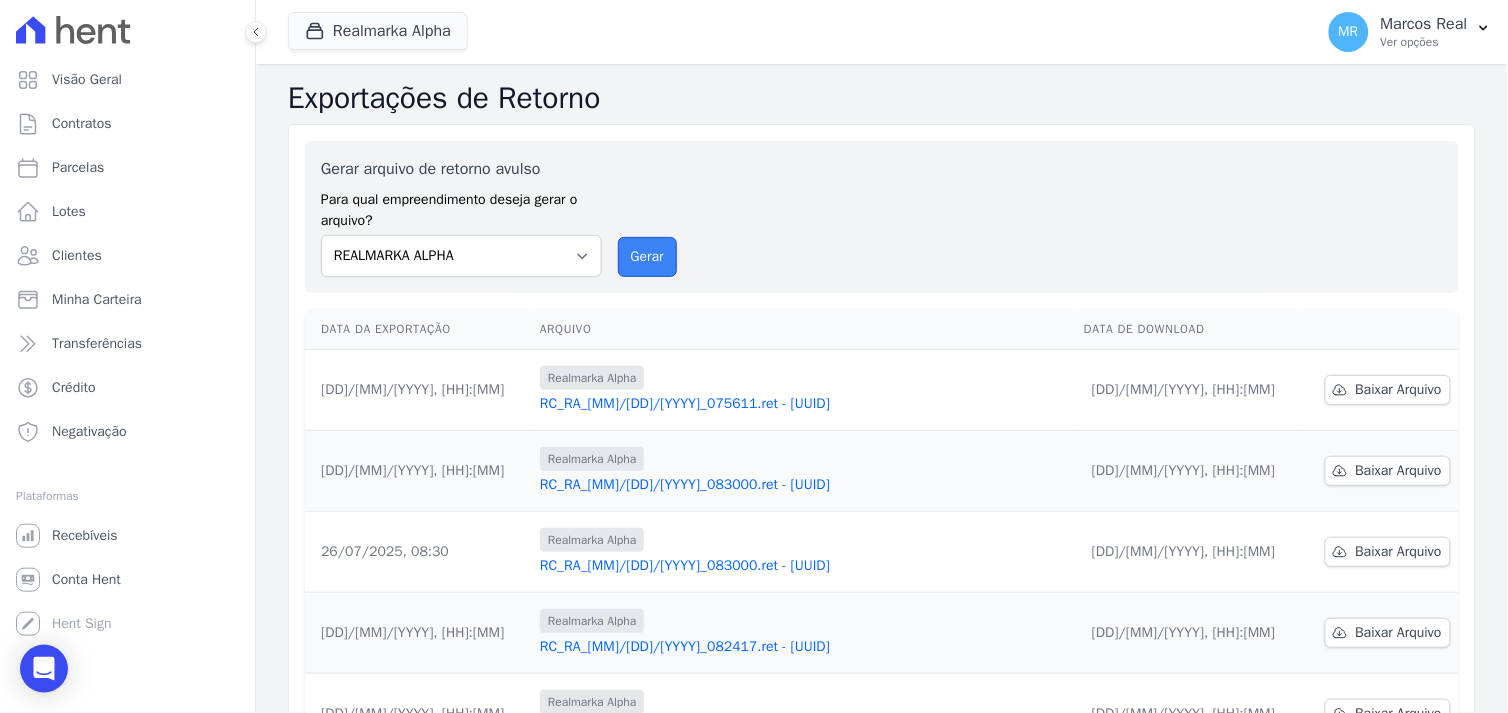 click on "Gerar" at bounding box center [647, 257] 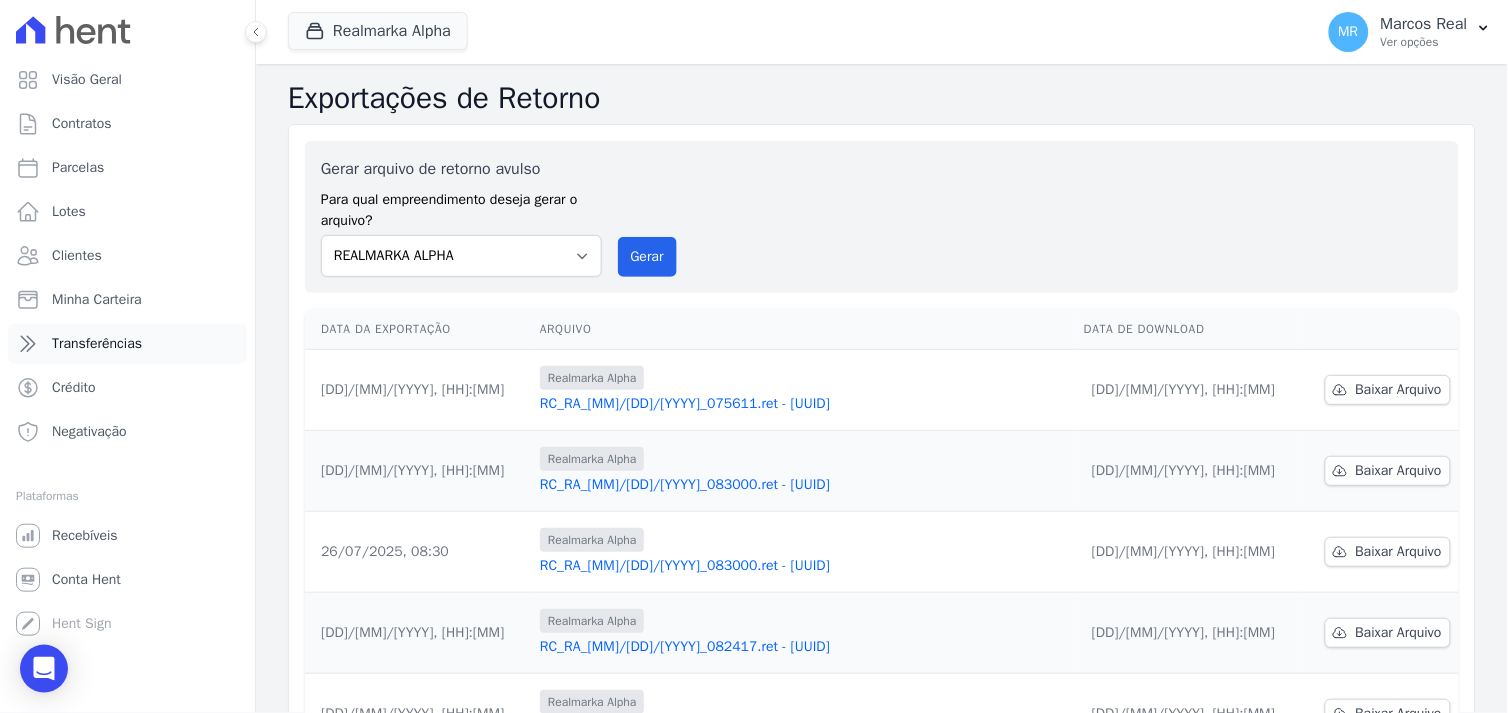 click on "Transferências" at bounding box center [97, 344] 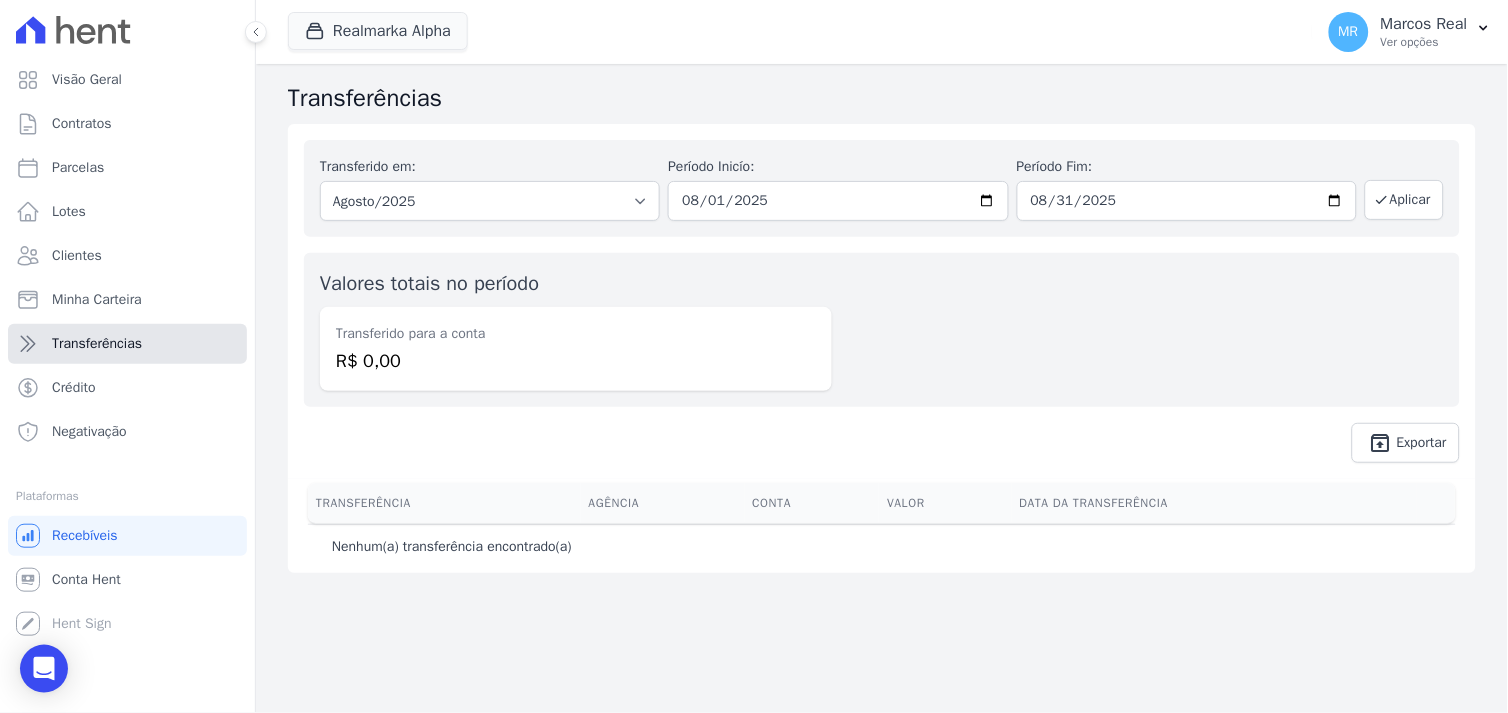 click on "Transferências" at bounding box center (127, 344) 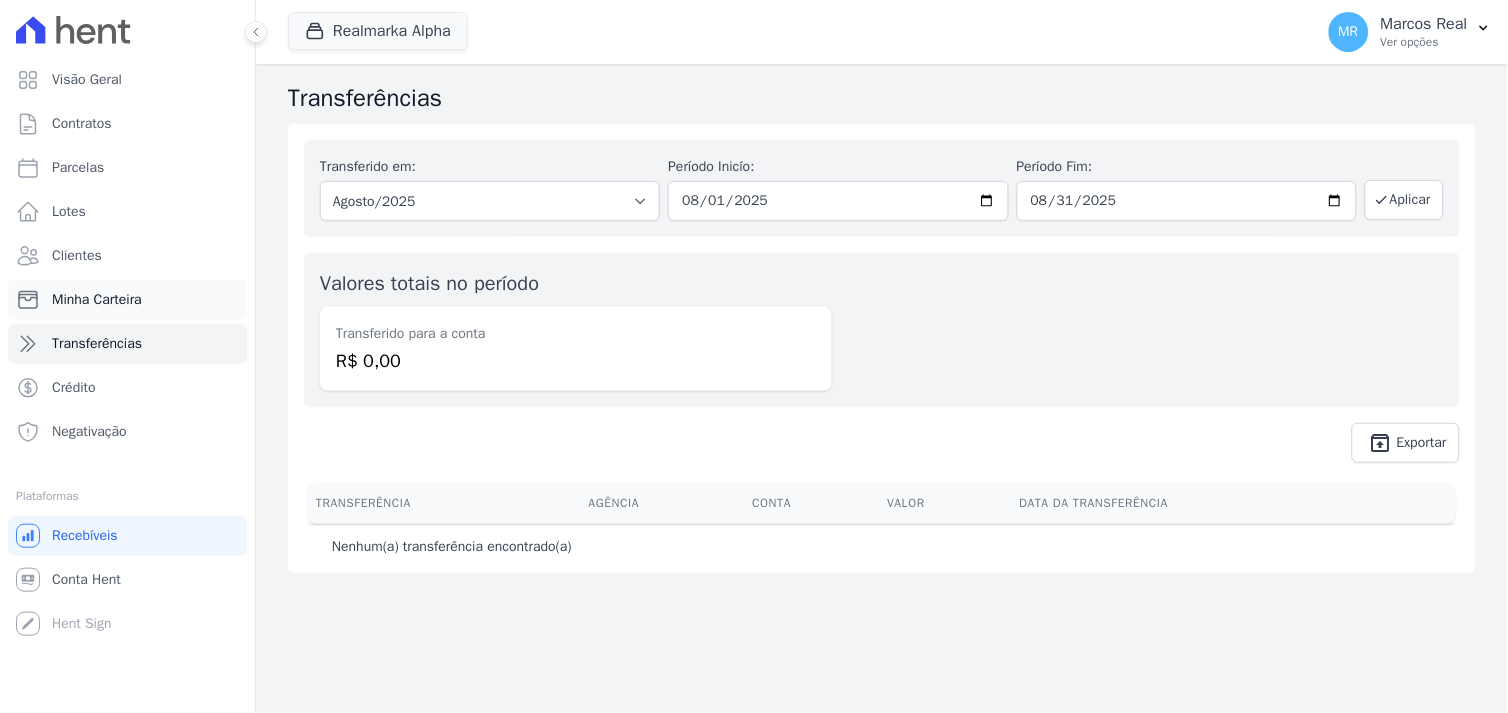 click on "Minha Carteira" at bounding box center [97, 300] 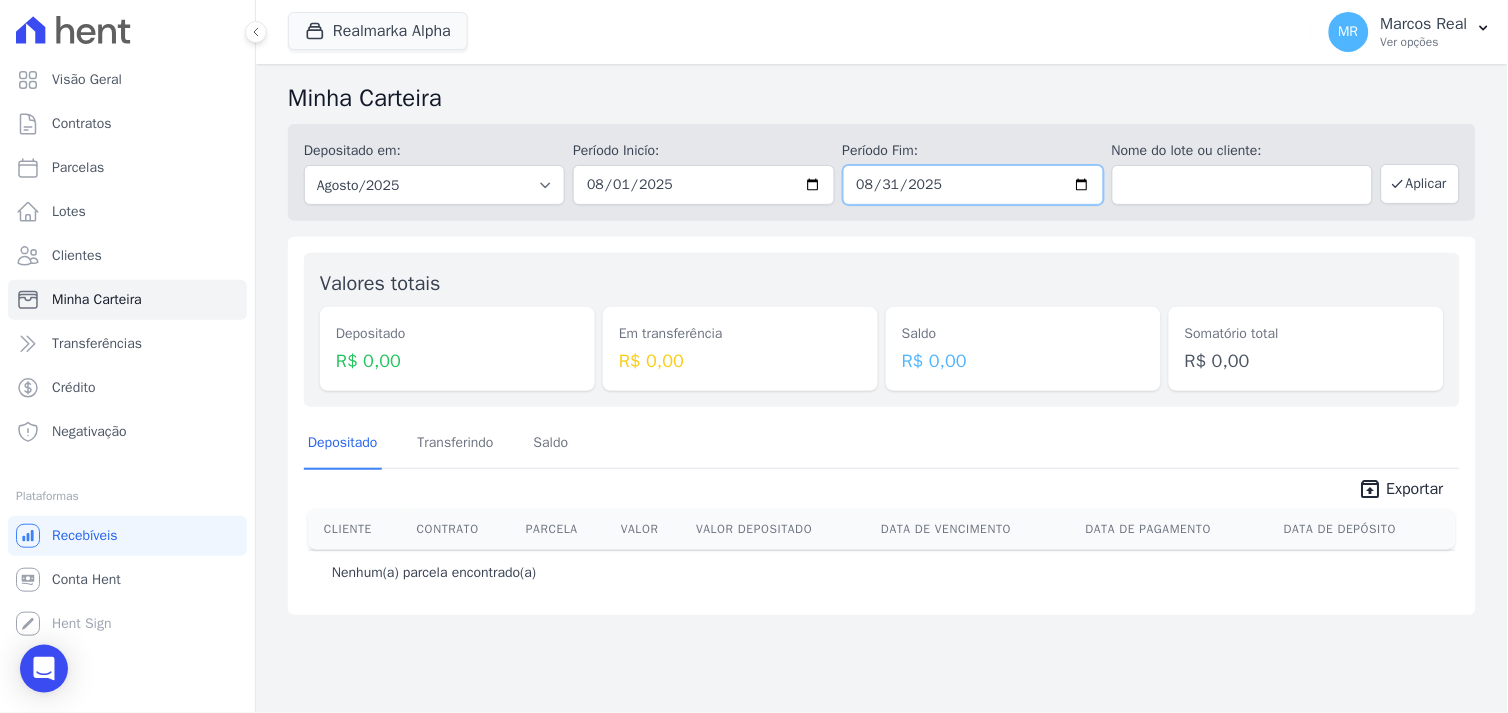 click on "2025-08-31" at bounding box center (973, 185) 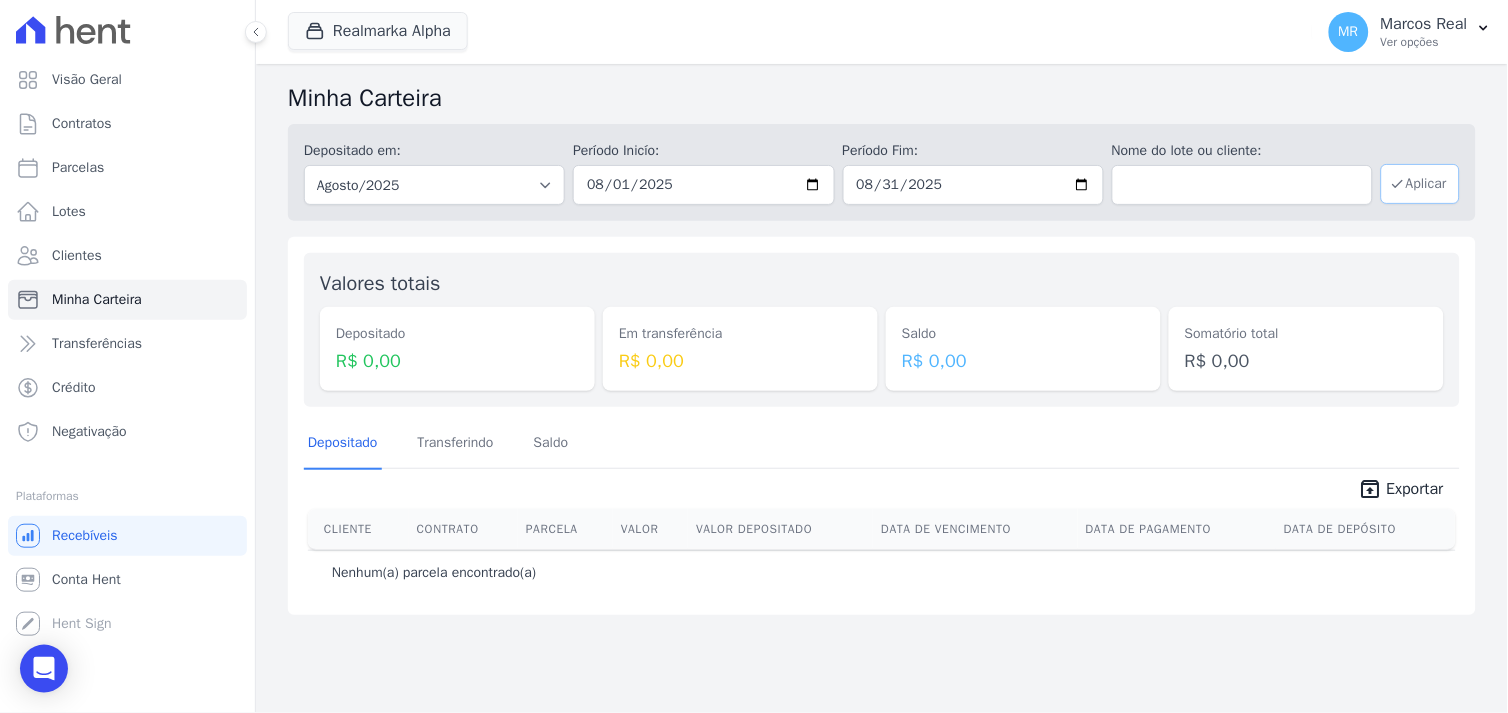 click on "Aplicar" at bounding box center (1420, 184) 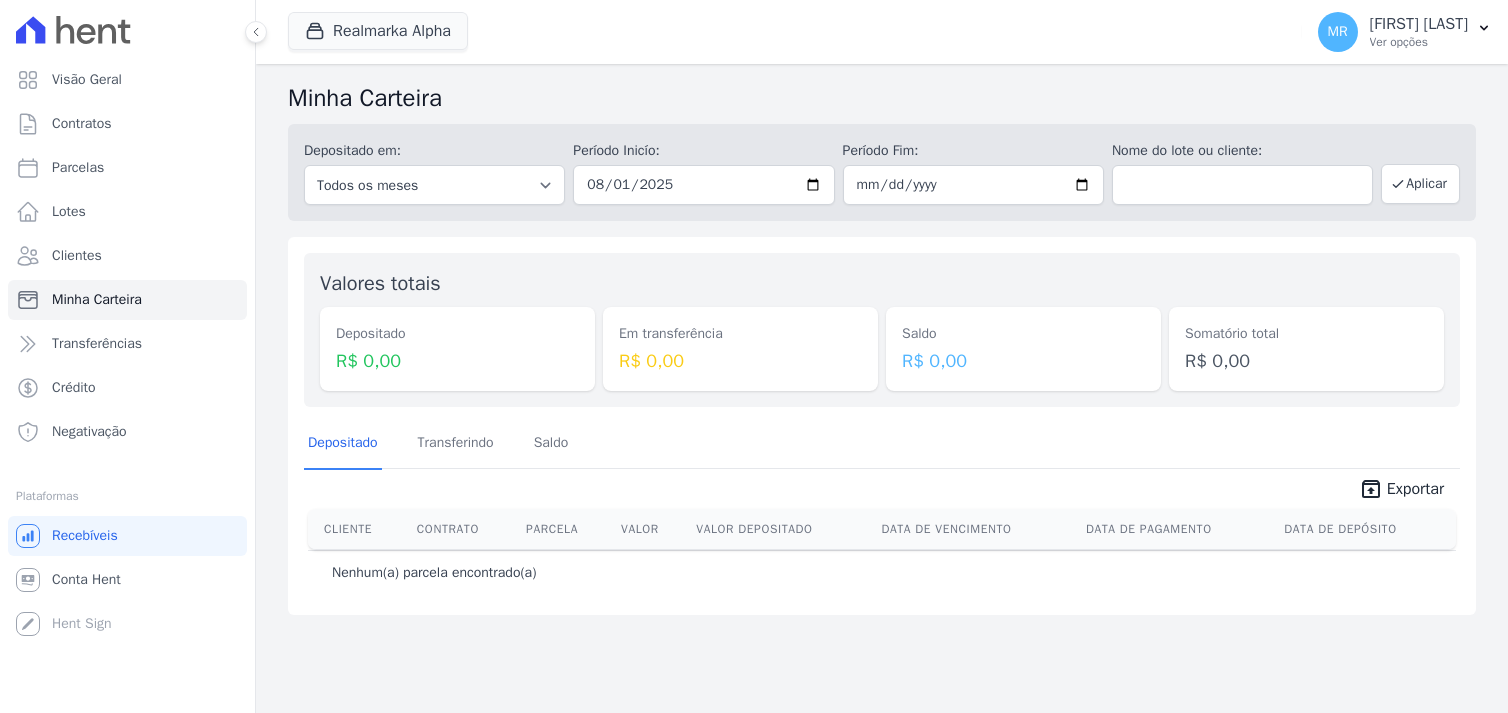 scroll, scrollTop: 0, scrollLeft: 0, axis: both 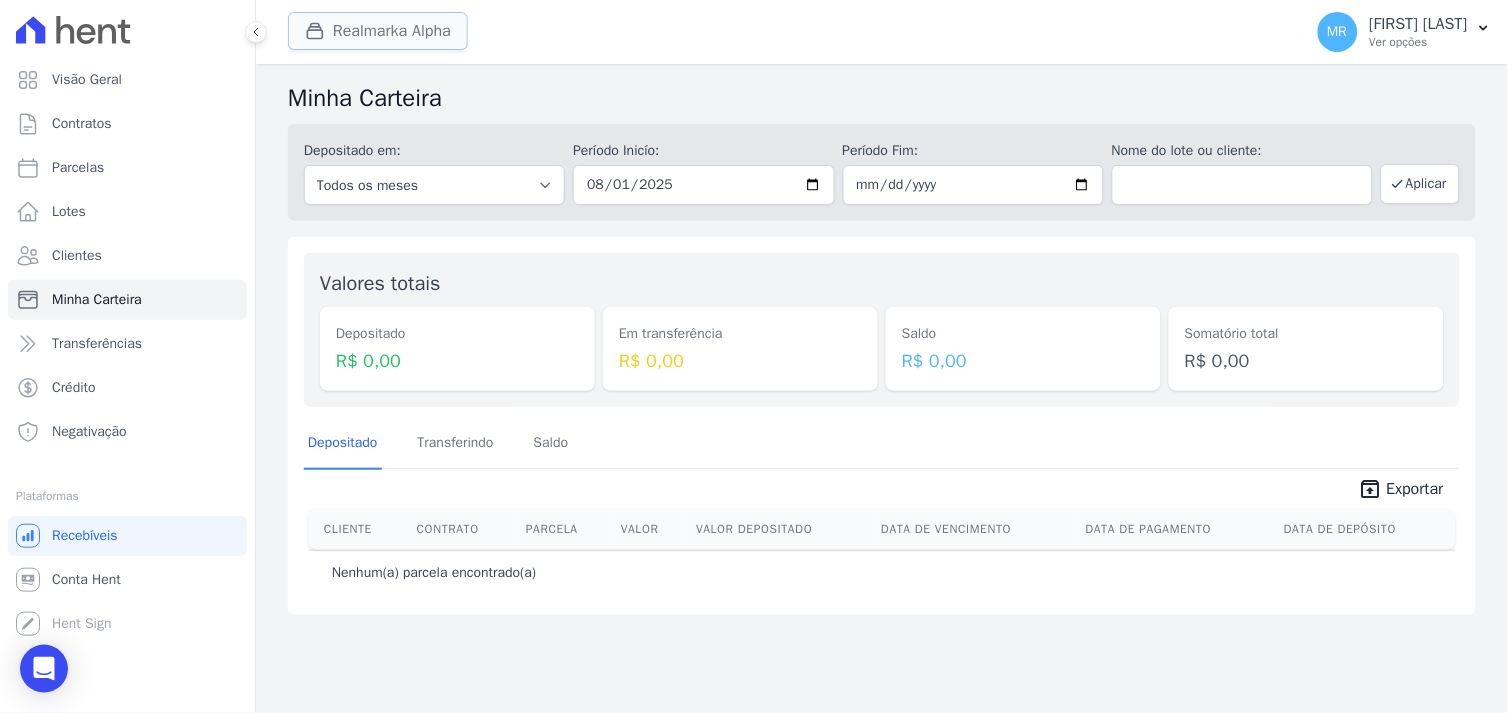 click on "Realmarka Alpha" at bounding box center [378, 31] 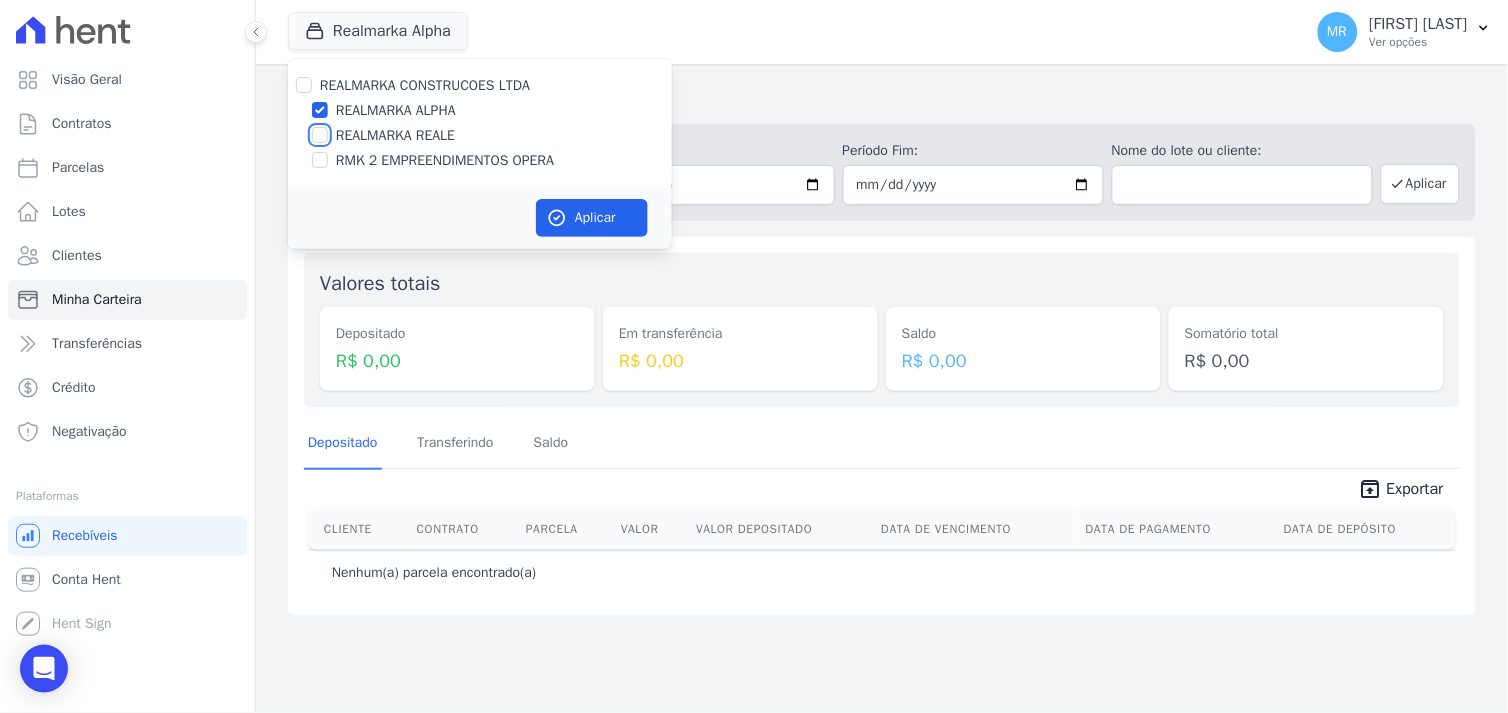 click on "REALMARKA REALE" at bounding box center [320, 135] 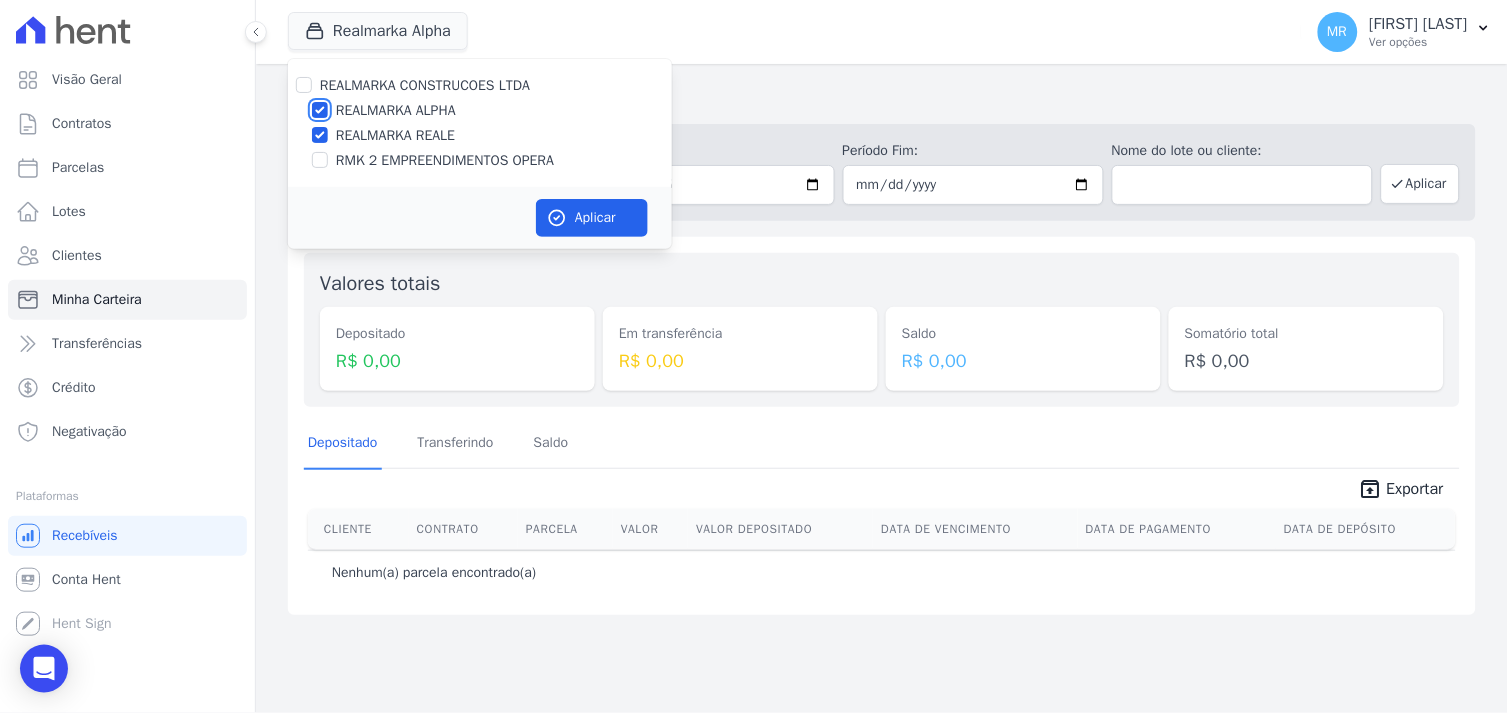click on "REALMARKA ALPHA" at bounding box center [320, 110] 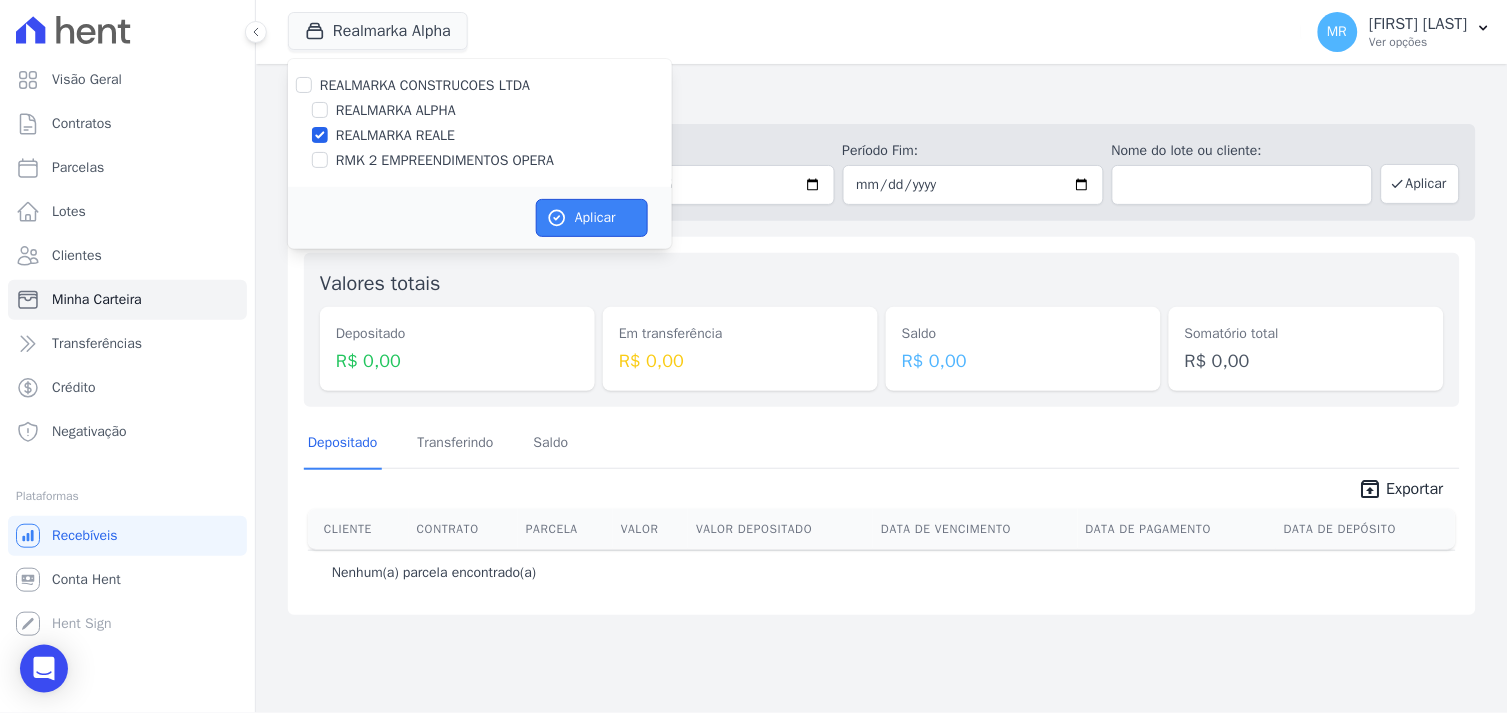 click on "Aplicar" at bounding box center (592, 218) 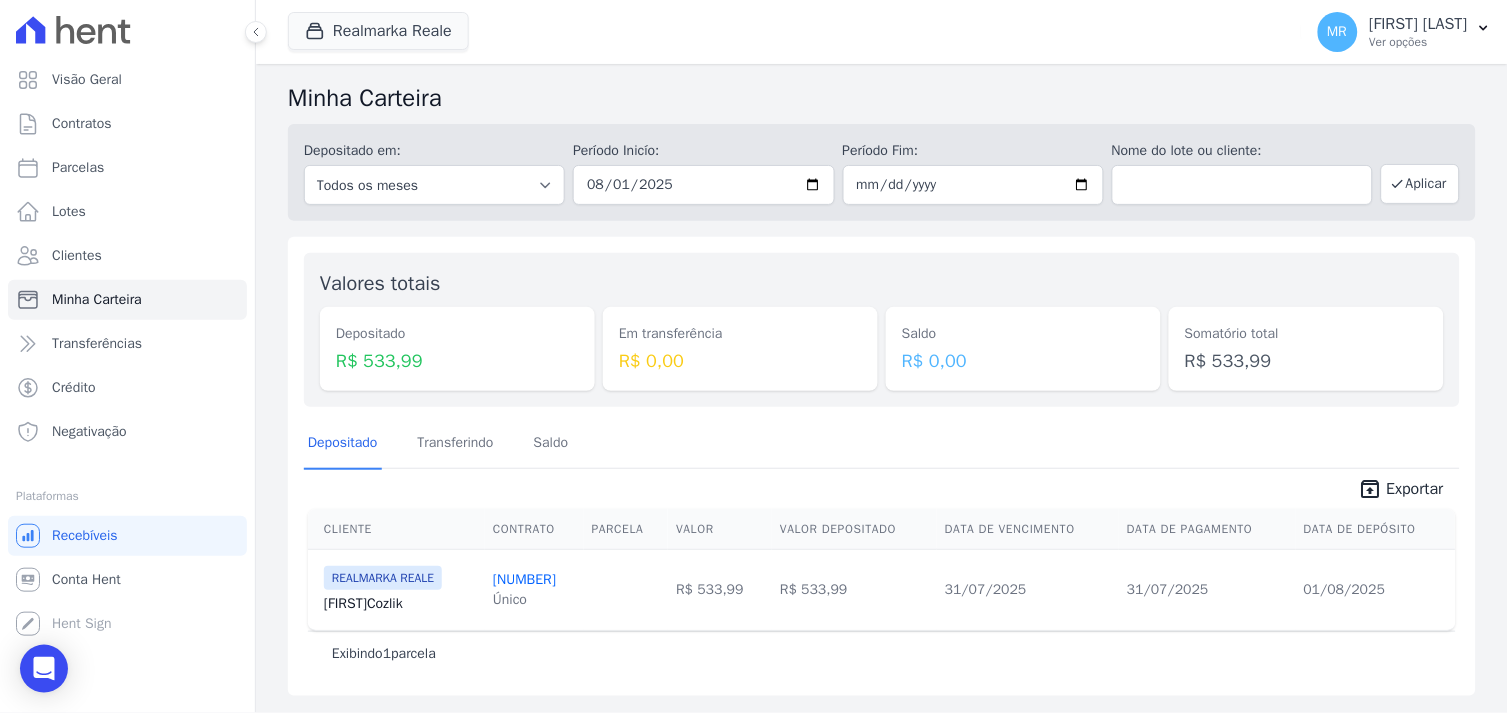click on "[FIRST]
[LAST]" at bounding box center [400, 604] 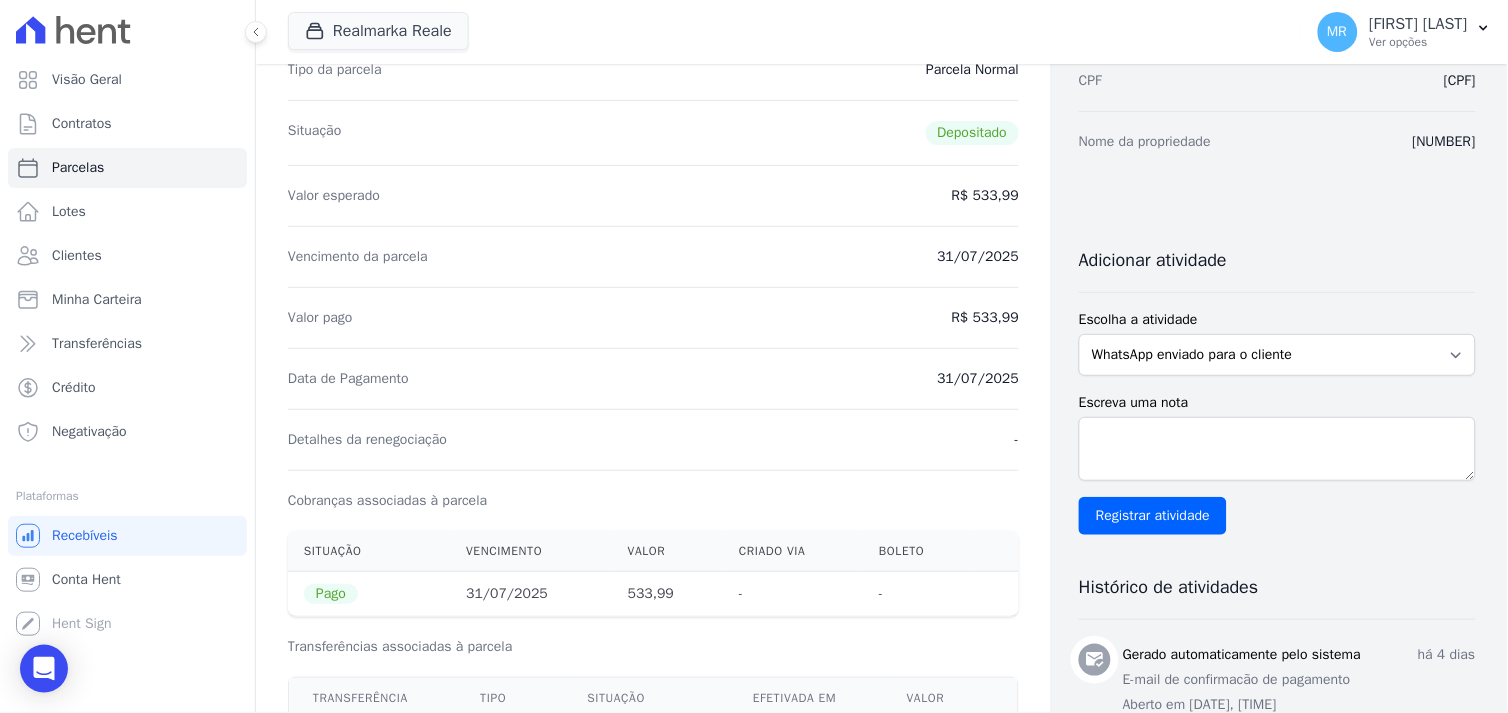 scroll, scrollTop: 0, scrollLeft: 0, axis: both 